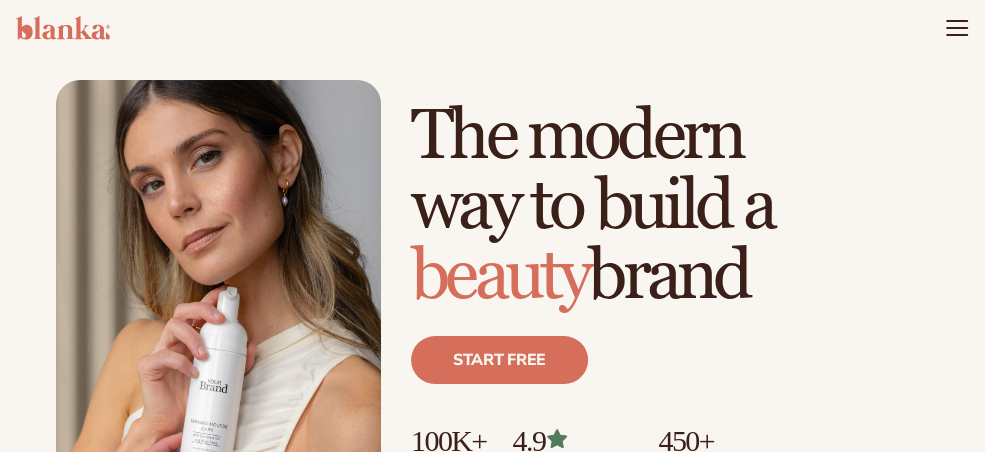 scroll, scrollTop: 0, scrollLeft: 0, axis: both 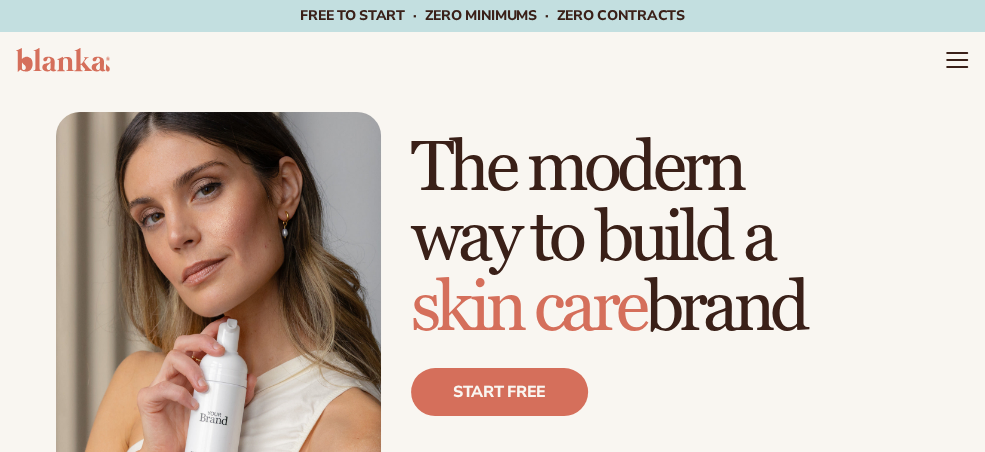 click on "Just add your brand. Blanka handles the rest.
beauty,skin care,wellness,makeup
The modern  way to build a  skin care  brand
Start free
100K+
Brands  built
4.9
Over 400 reviews
450+
High-quality products" at bounding box center [492, 317] 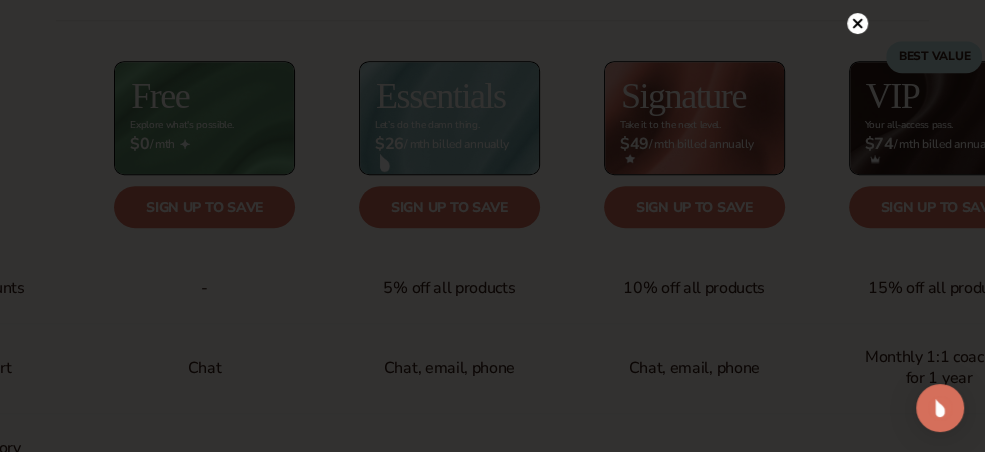 scroll, scrollTop: 704, scrollLeft: 0, axis: vertical 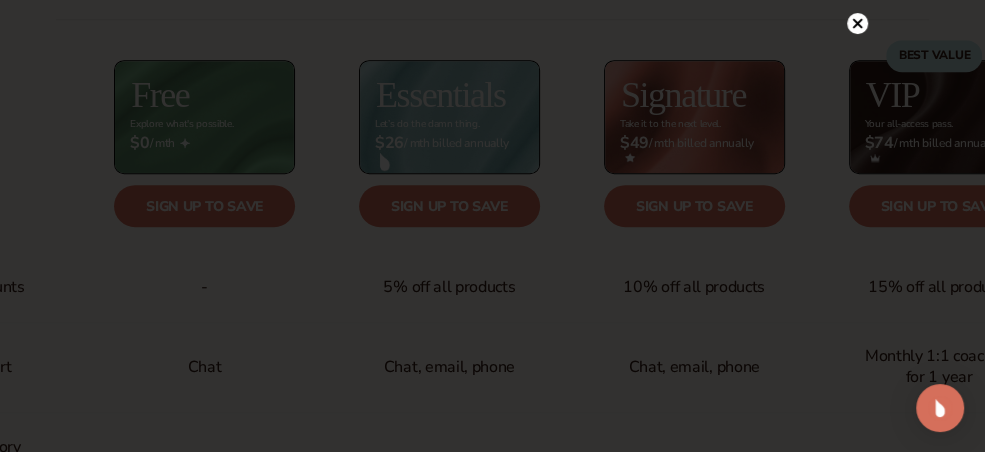 click 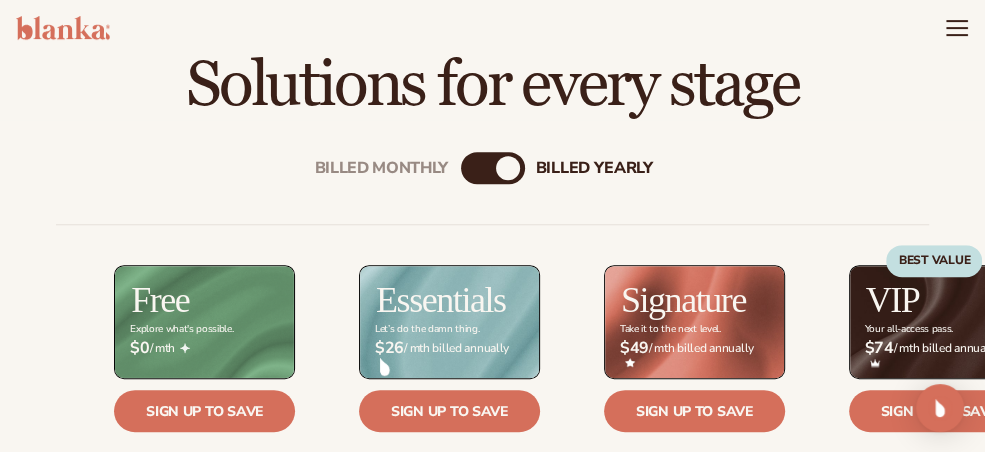 scroll, scrollTop: 496, scrollLeft: 0, axis: vertical 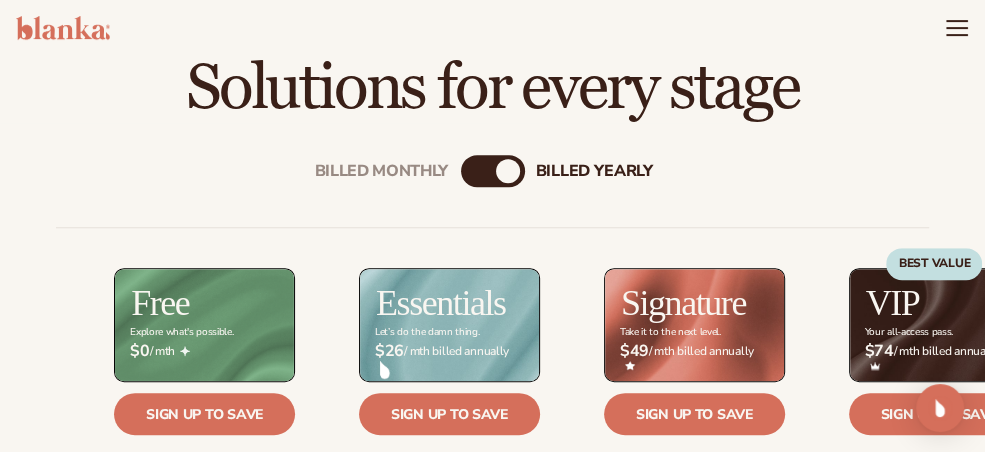 click on "Billed Monthly
billed Yearly
Billed Monthly
billed Yearly
Discounts
Support
Inventory storage &   order fulfillment
Automatic order payments
Priority order processing
Branded package inserts
Prebuilt Shopify store
Free samples" at bounding box center (492, 867) 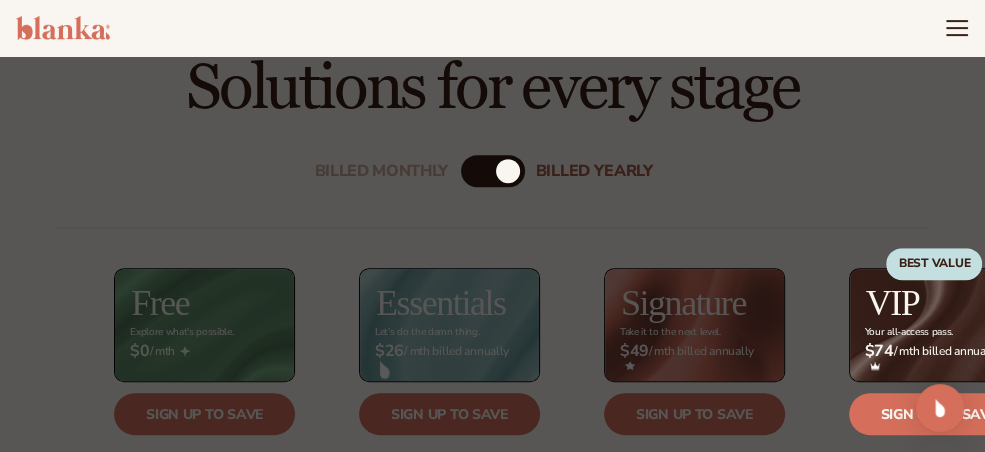 scroll, scrollTop: 316, scrollLeft: 0, axis: vertical 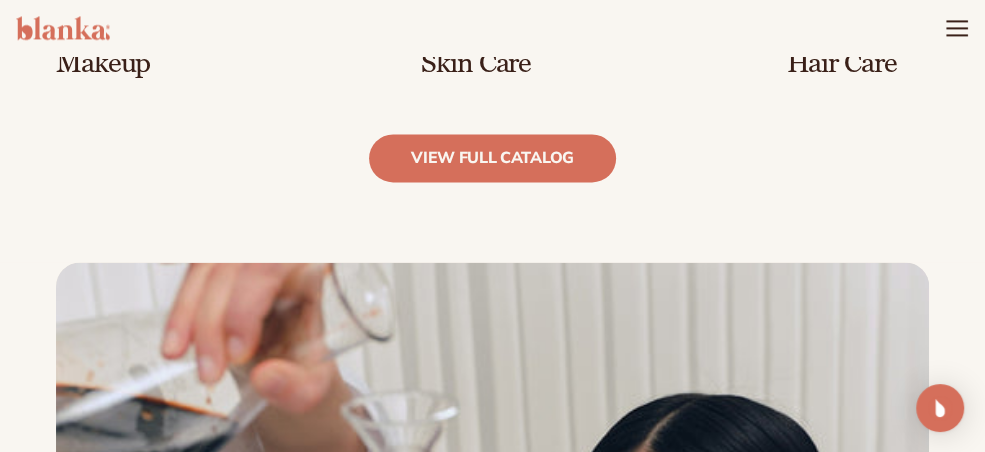 click at bounding box center [2786, -118] 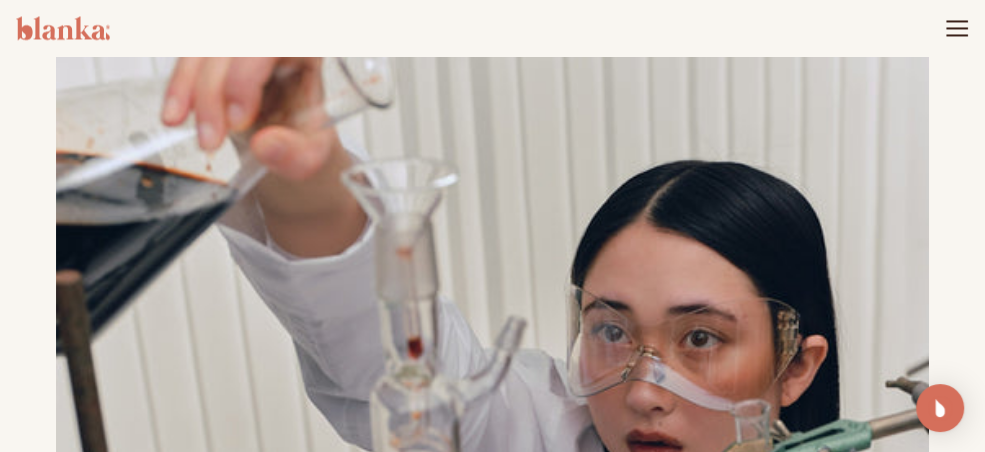 scroll, scrollTop: 2029, scrollLeft: 0, axis: vertical 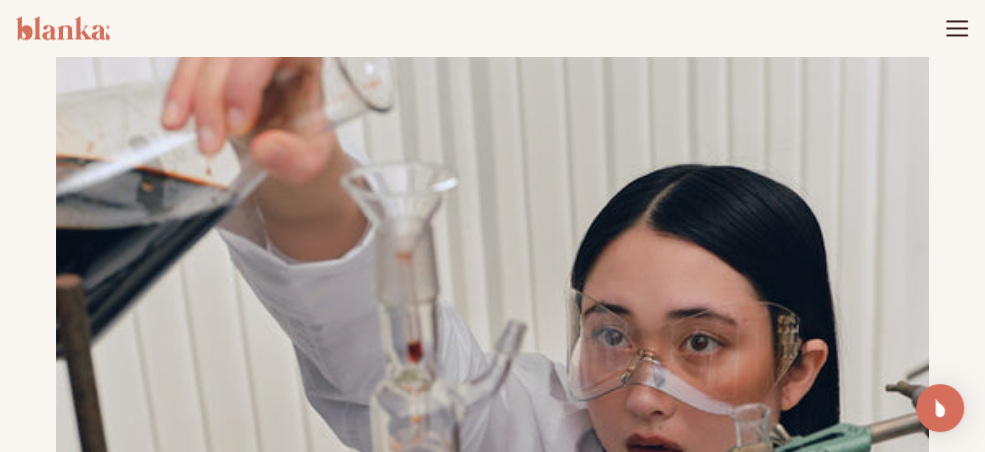 click on "view full catalog" at bounding box center (492, -71) 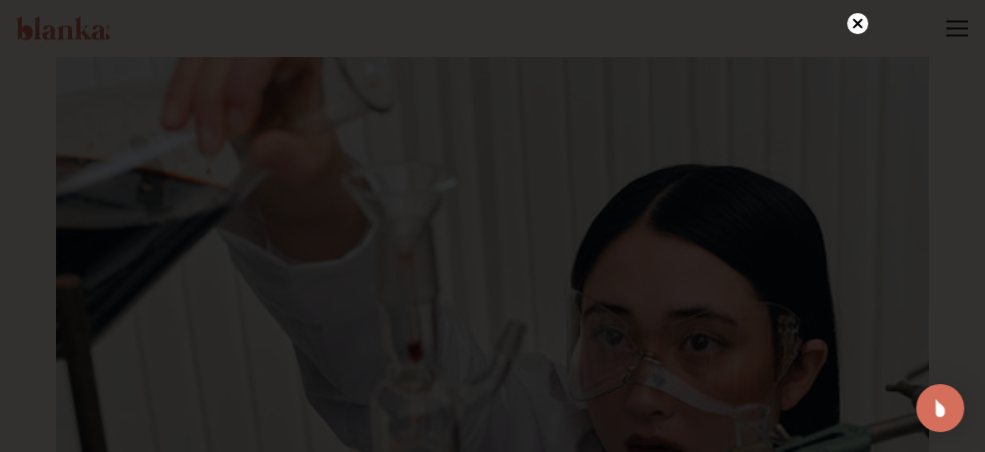 scroll, scrollTop: 48, scrollLeft: 0, axis: vertical 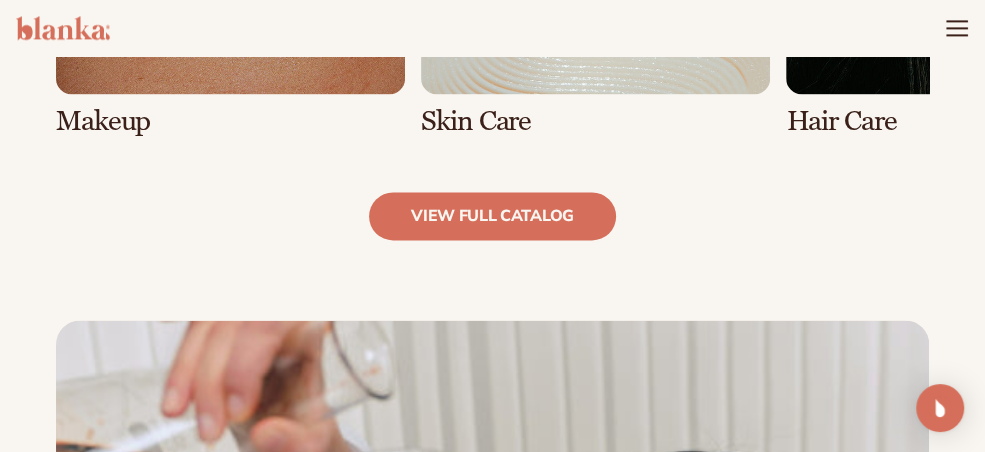 click on "LOGIN" at bounding box center (0, 0) 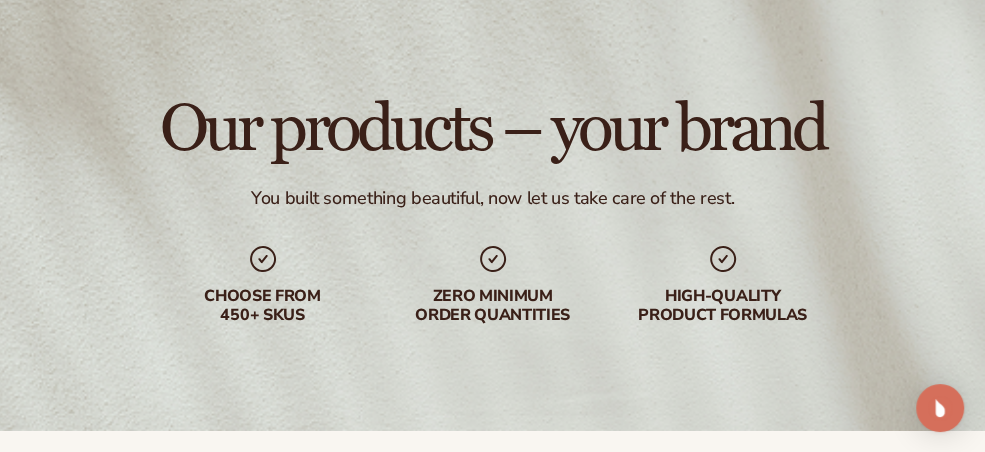 scroll, scrollTop: 0, scrollLeft: 0, axis: both 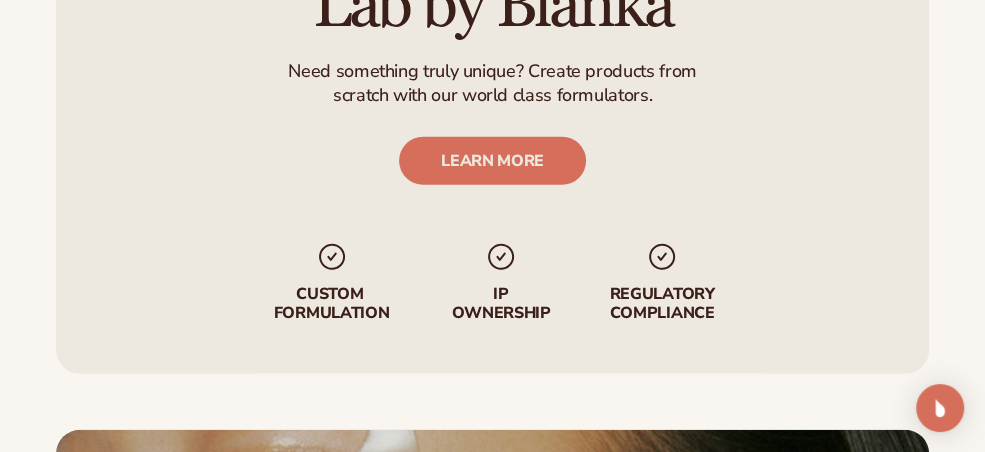 click on "Your brand, your vision– we handle the rest.
Let our to-do list be longer than yours.
Start free" at bounding box center (492, 727) 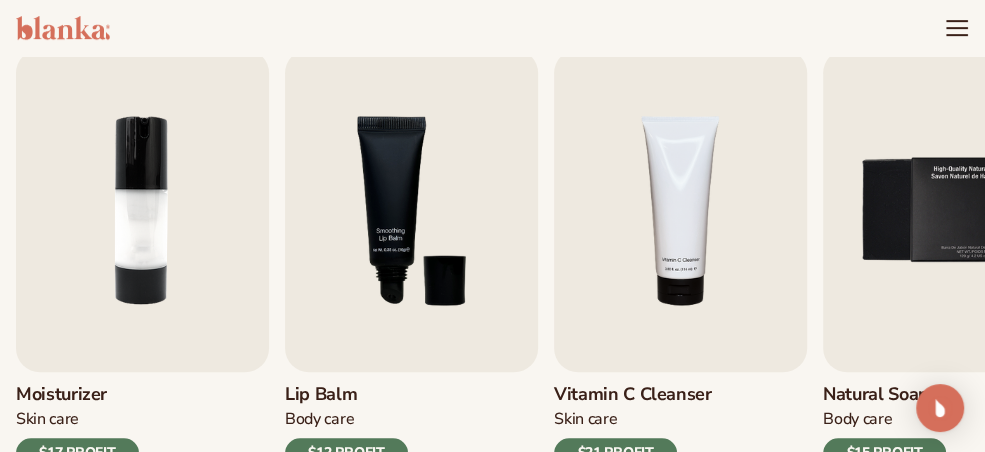 scroll, scrollTop: 638, scrollLeft: 0, axis: vertical 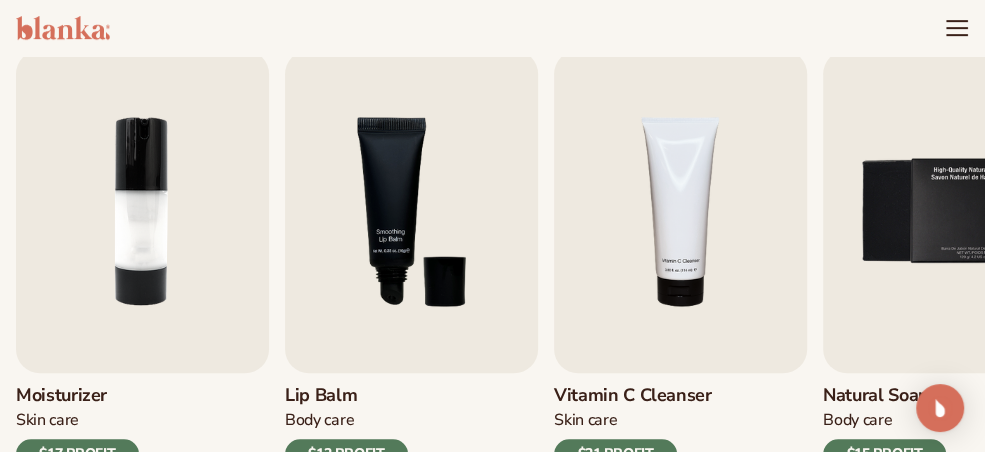 click at bounding box center (680, 211) 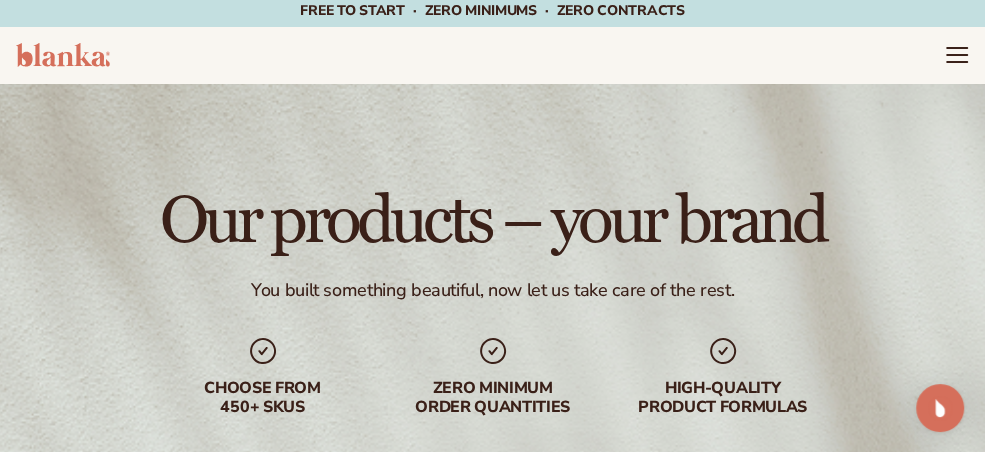 scroll, scrollTop: 0, scrollLeft: 0, axis: both 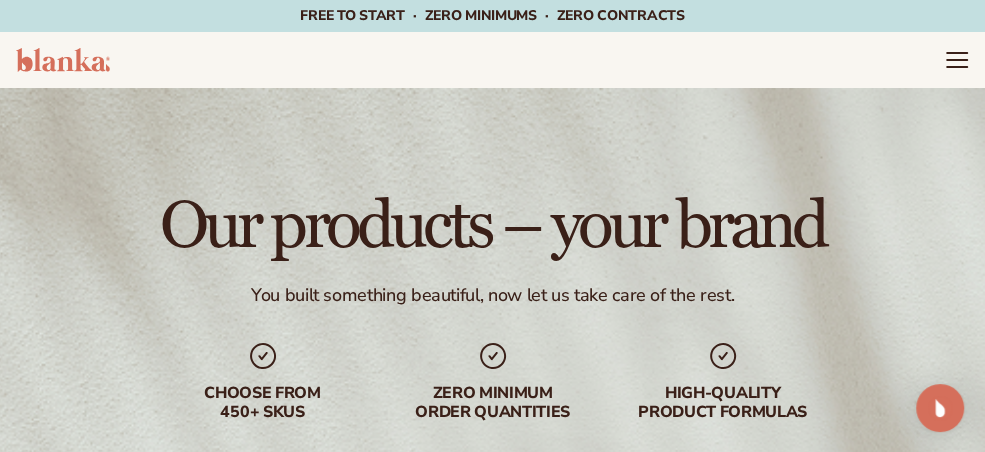 click on "LOGIN" at bounding box center (0, 0) 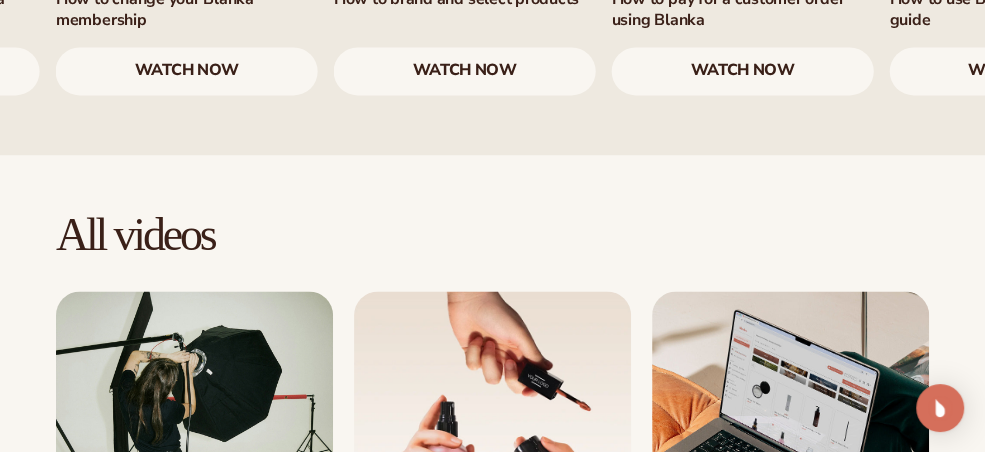 scroll, scrollTop: 1892, scrollLeft: 0, axis: vertical 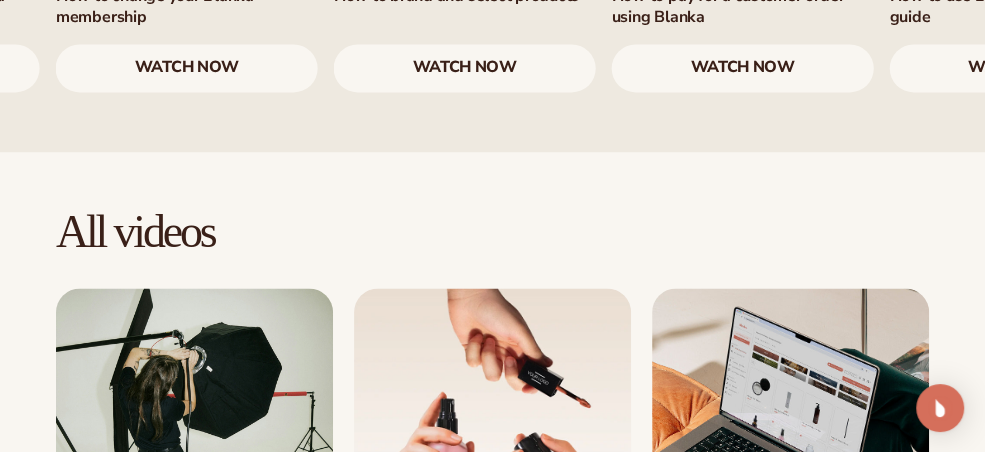 click on "Register Now" at bounding box center [194, 1113] 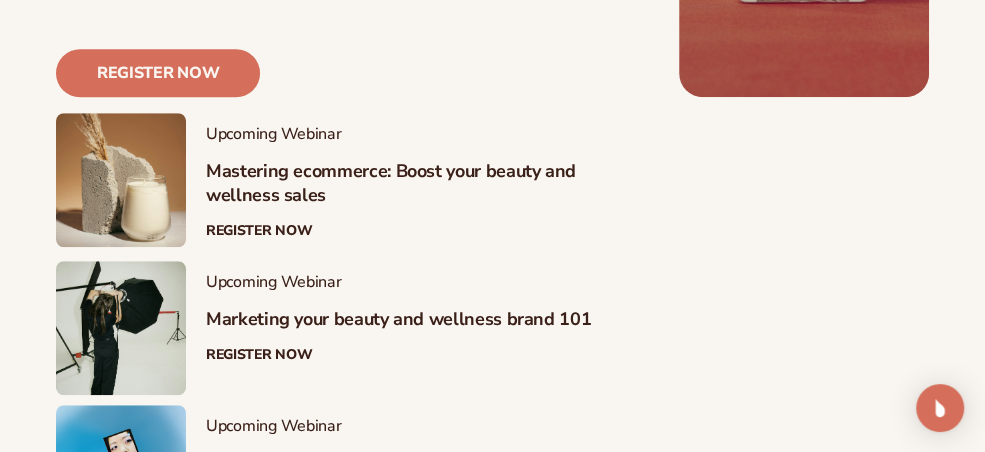 scroll, scrollTop: 825, scrollLeft: 0, axis: vertical 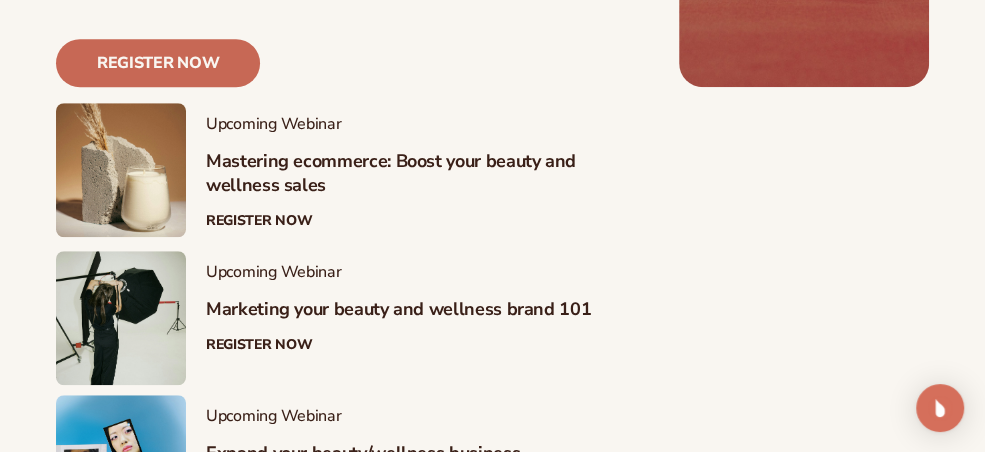 click on "Register now" at bounding box center (158, 63) 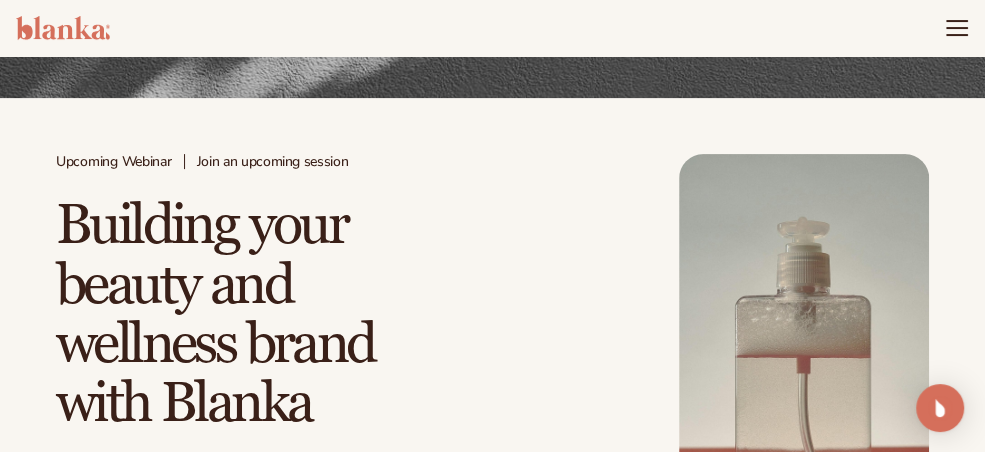 scroll, scrollTop: 303, scrollLeft: 0, axis: vertical 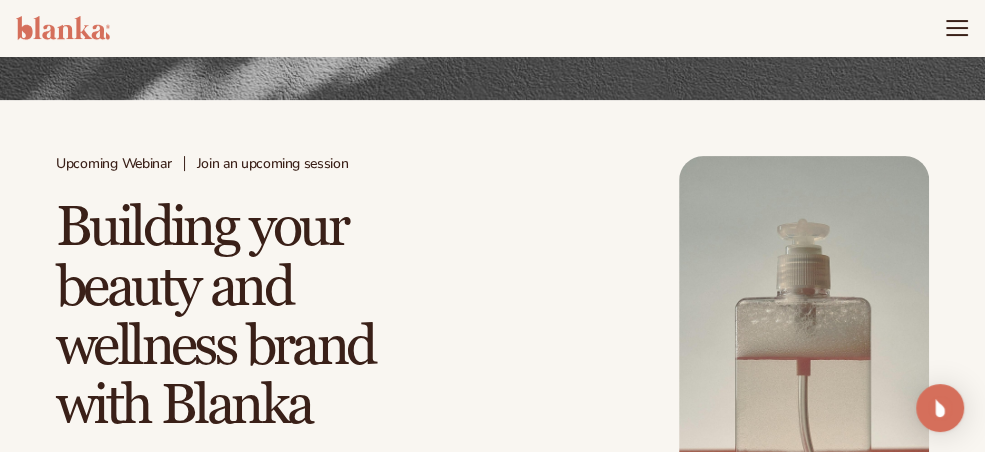 click on "Mastering ecommerce: Boost your beauty and wellness sales" at bounding box center (406, 695) 